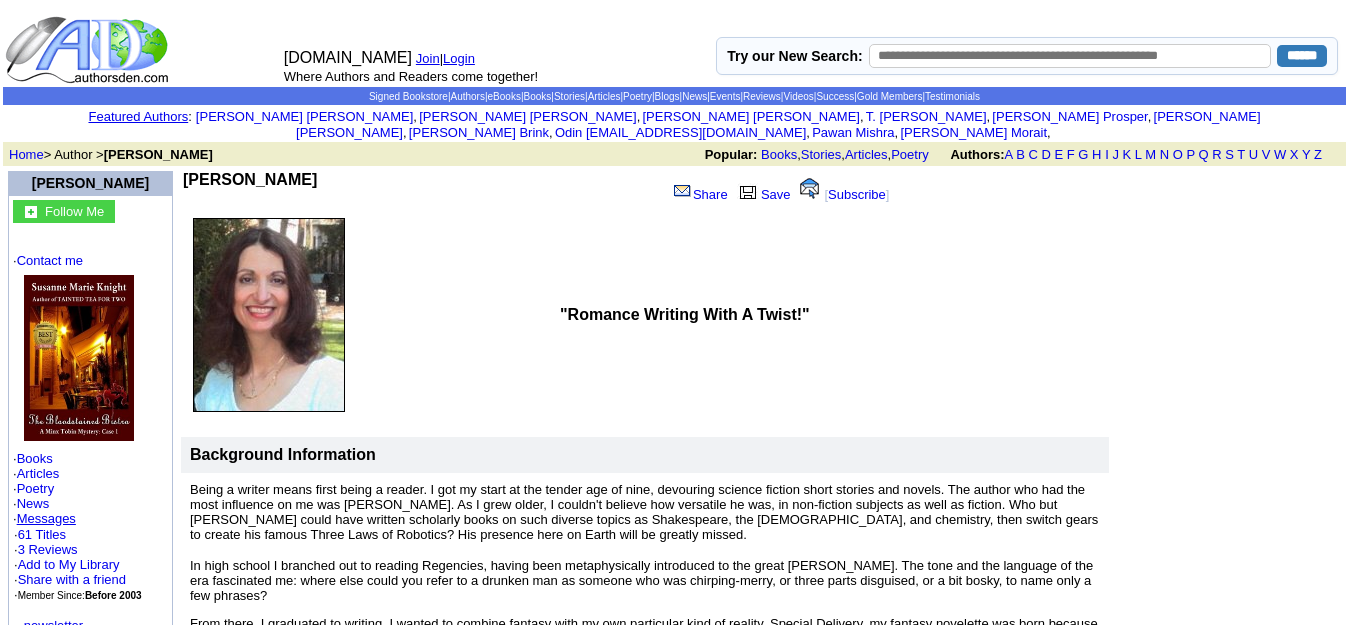 scroll, scrollTop: 0, scrollLeft: 0, axis: both 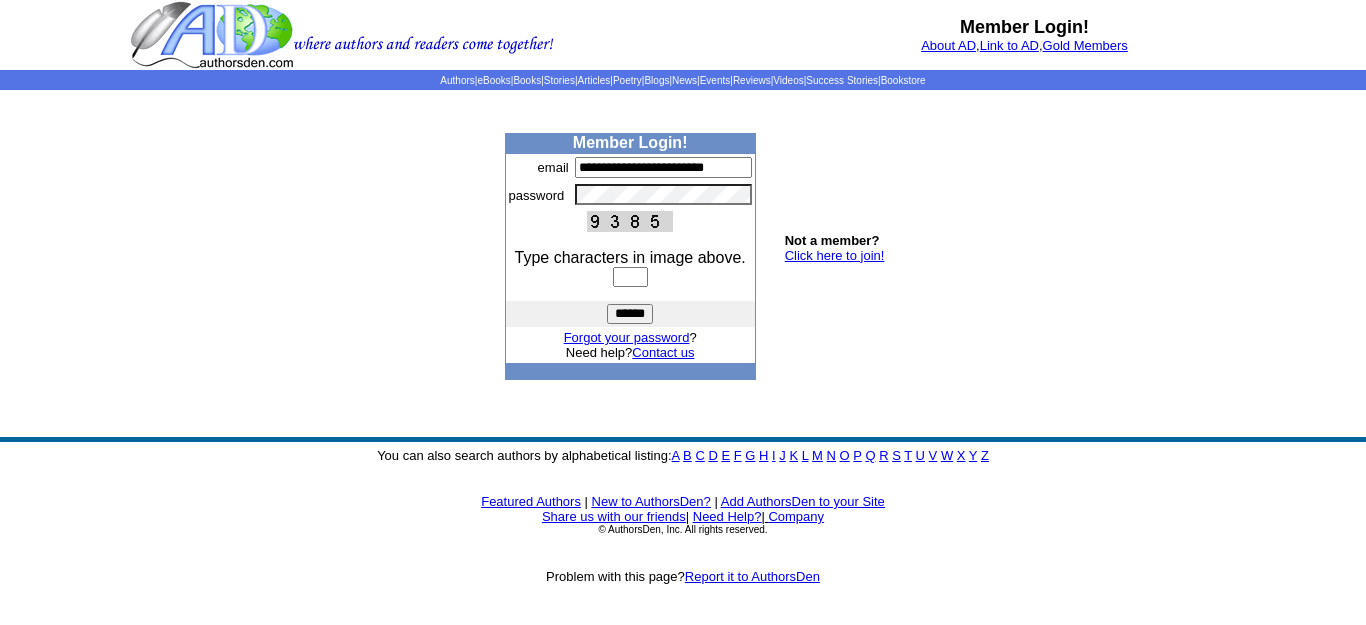 type on "**********" 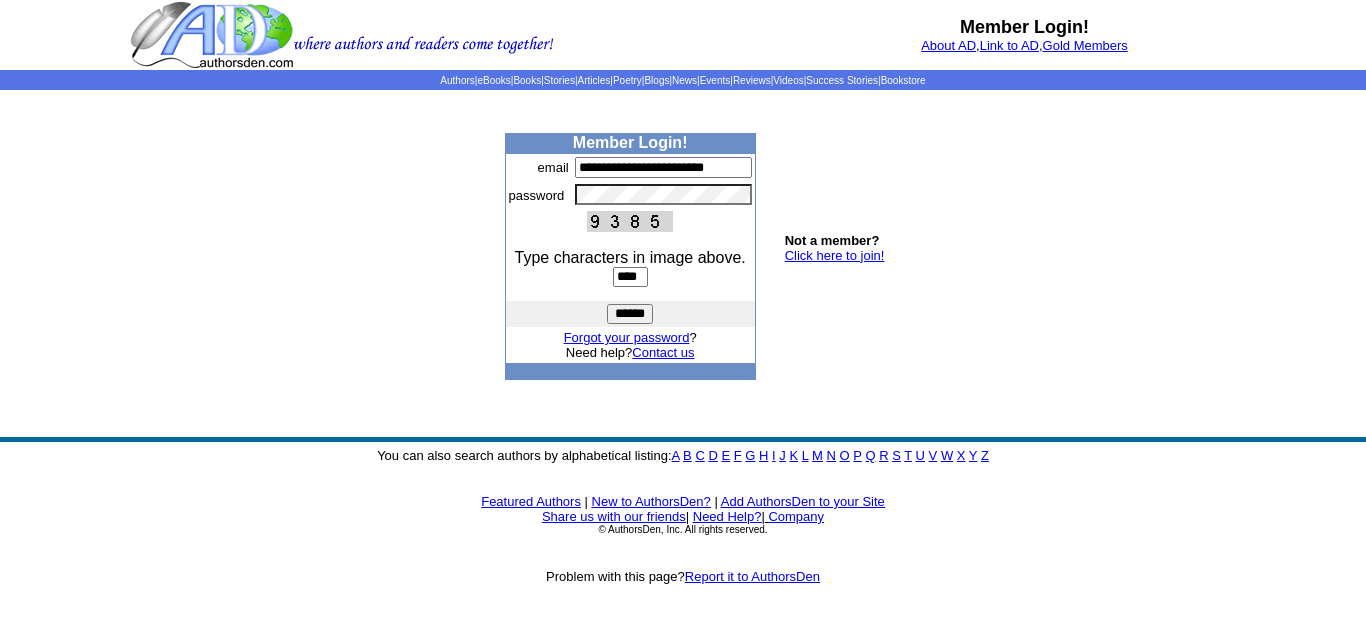 type on "****" 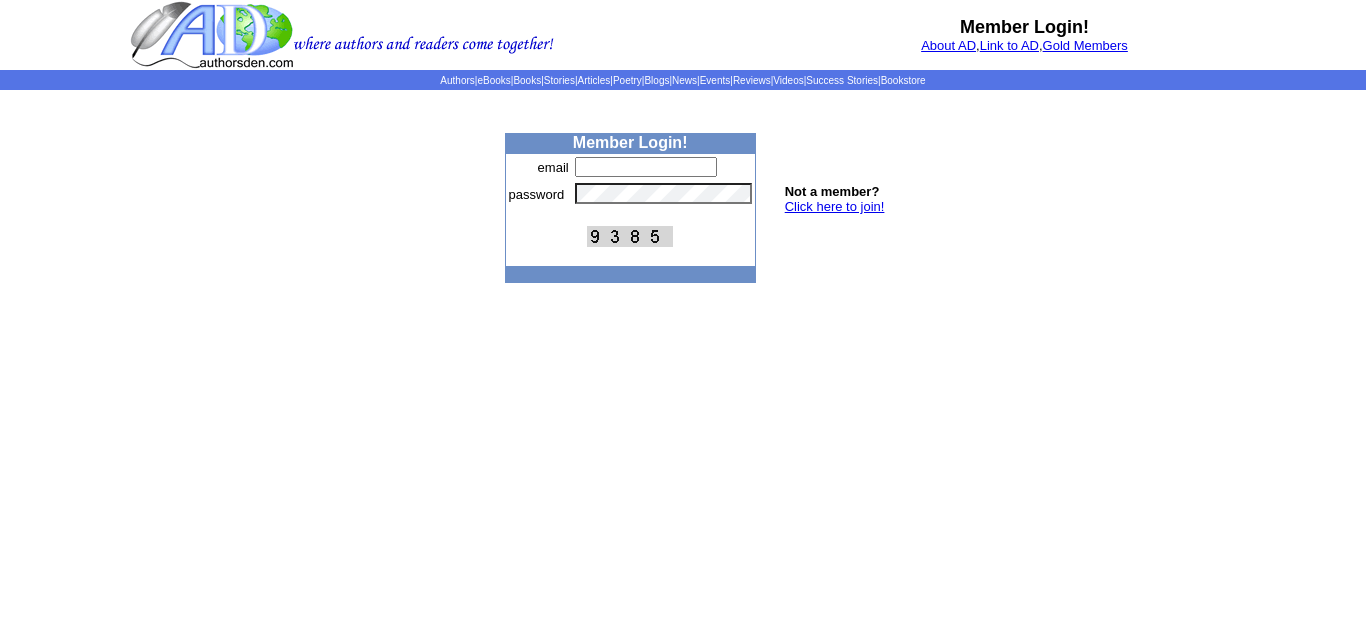 scroll, scrollTop: 0, scrollLeft: 0, axis: both 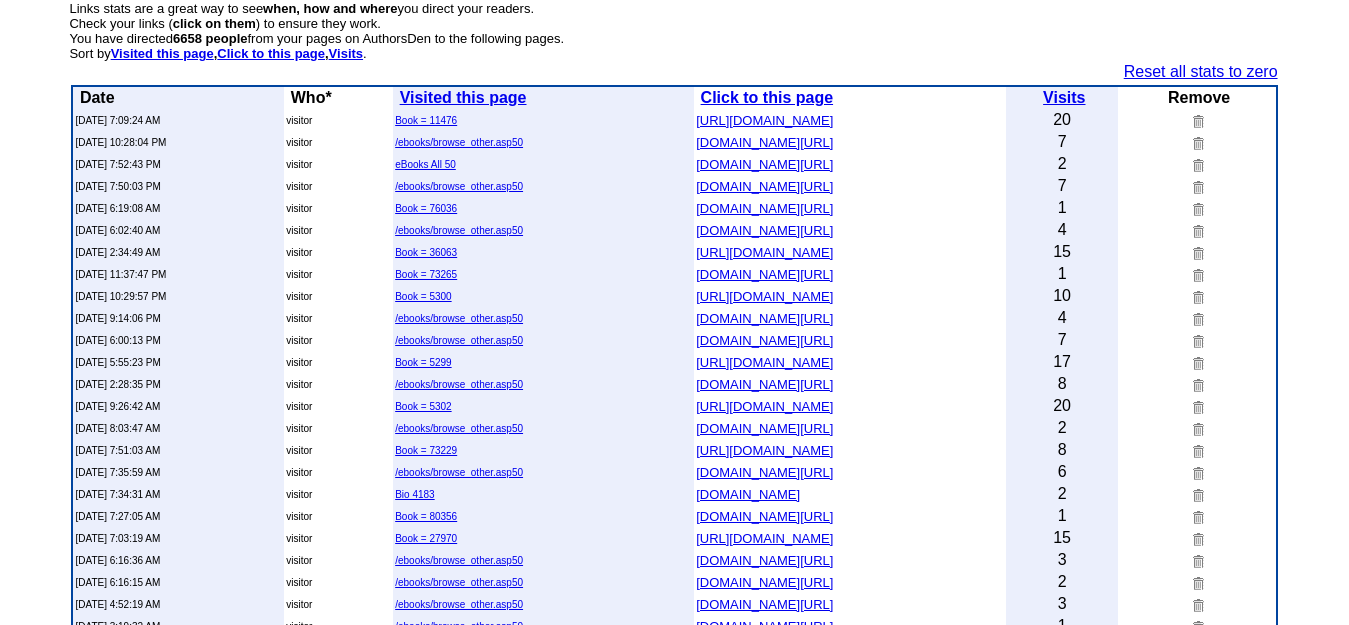 click on "books2read.com/u/m0alwl" at bounding box center (764, 208) 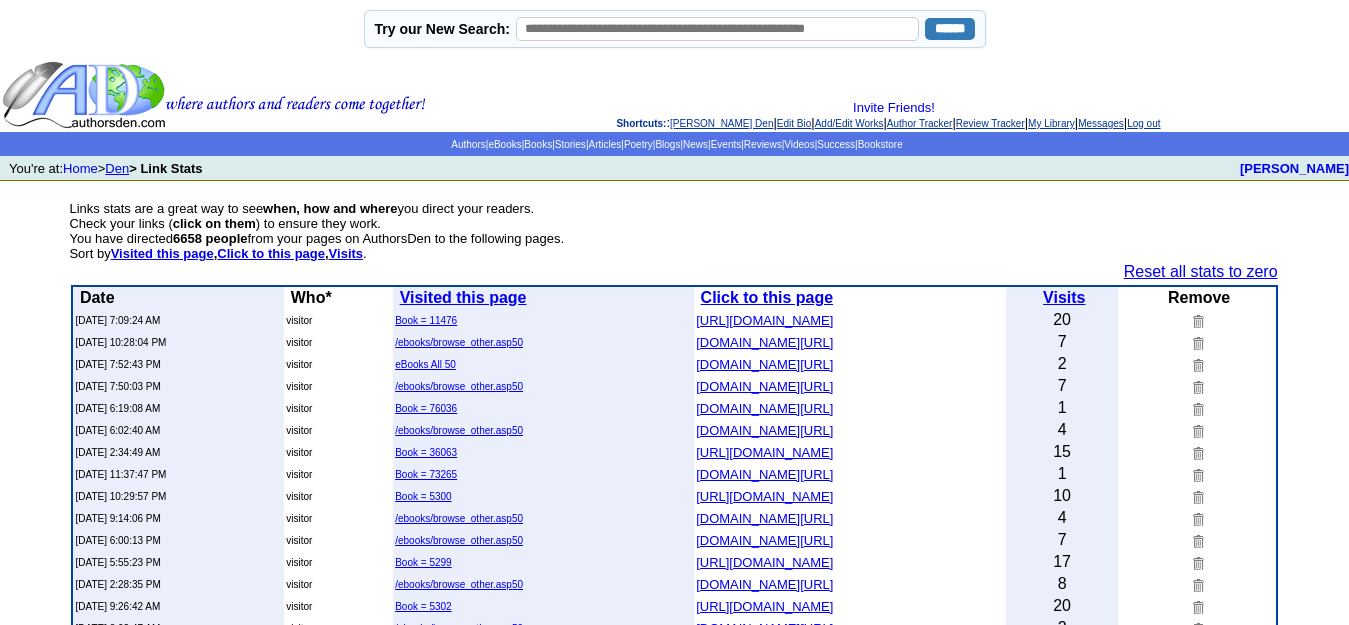 click on "Den" at bounding box center [117, 168] 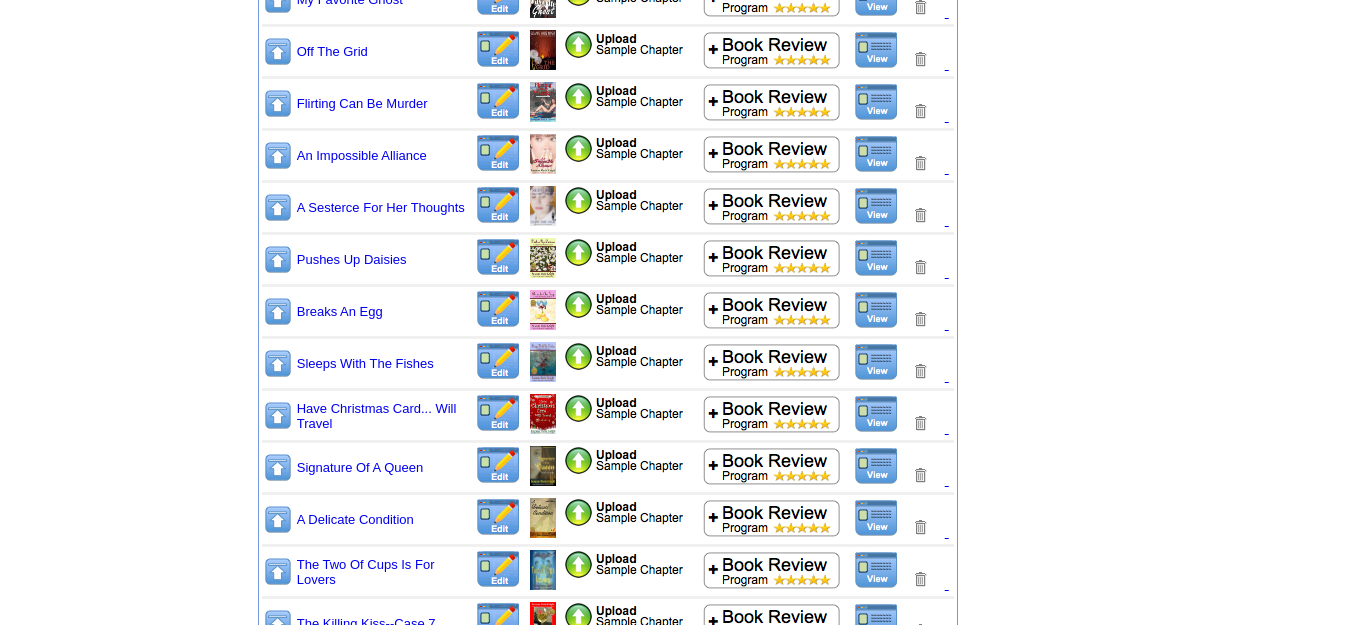 scroll, scrollTop: 1200, scrollLeft: 0, axis: vertical 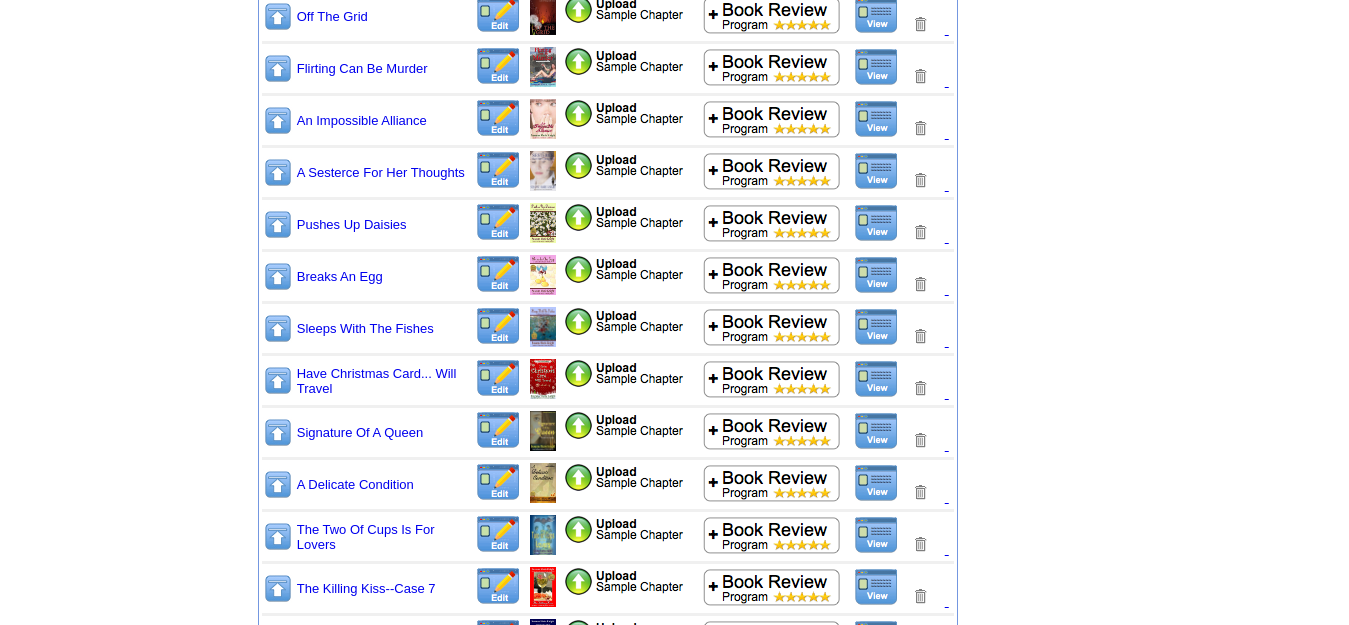 click at bounding box center [498, 274] 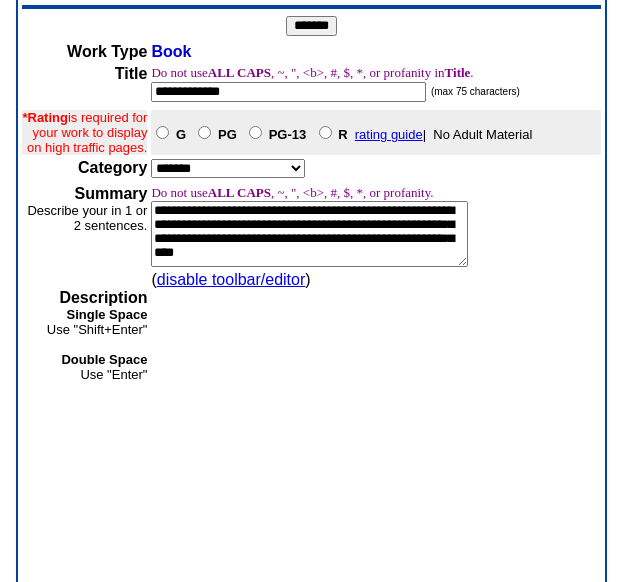 scroll, scrollTop: 200, scrollLeft: 0, axis: vertical 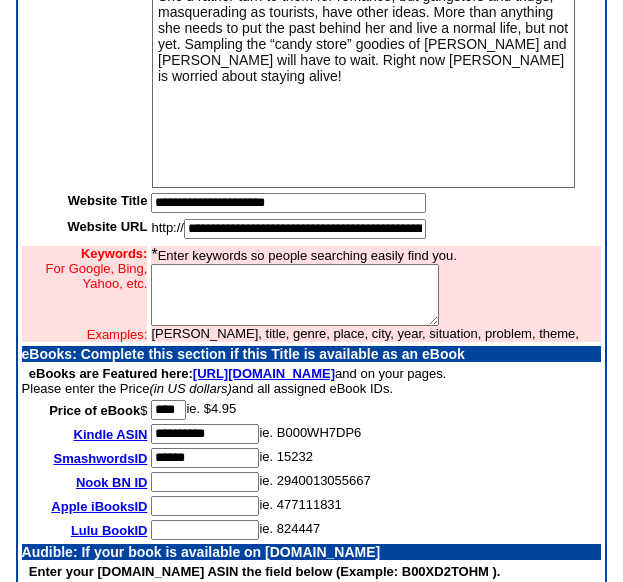 click at bounding box center (295, 295) 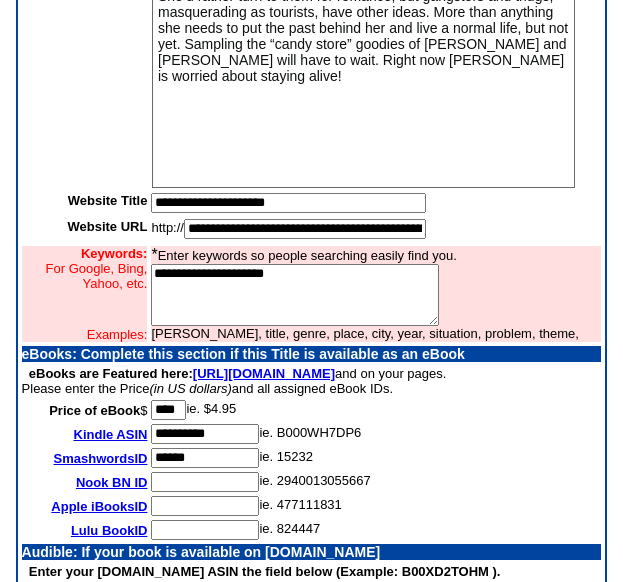 paste on "**********" 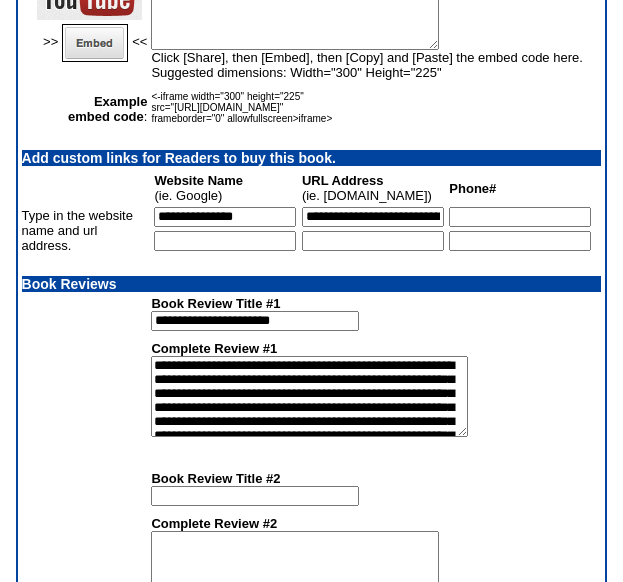scroll, scrollTop: 1813, scrollLeft: 0, axis: vertical 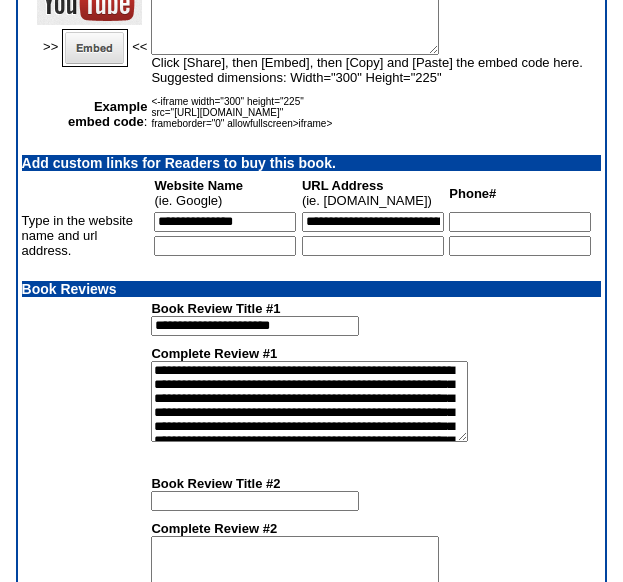 type on "**********" 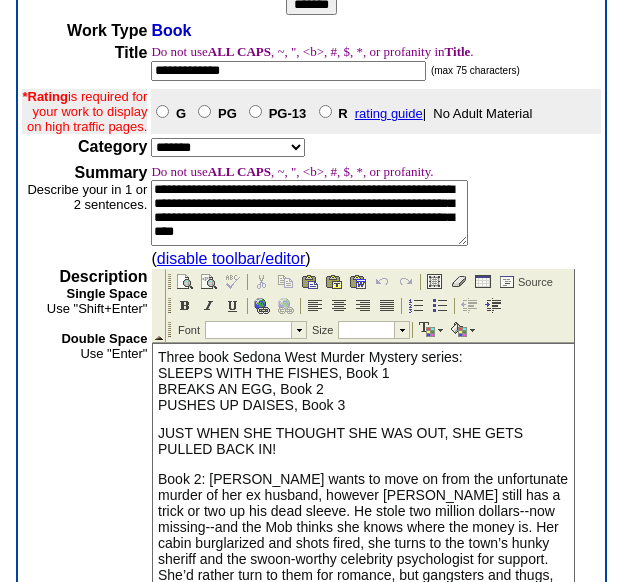 scroll, scrollTop: 0, scrollLeft: 0, axis: both 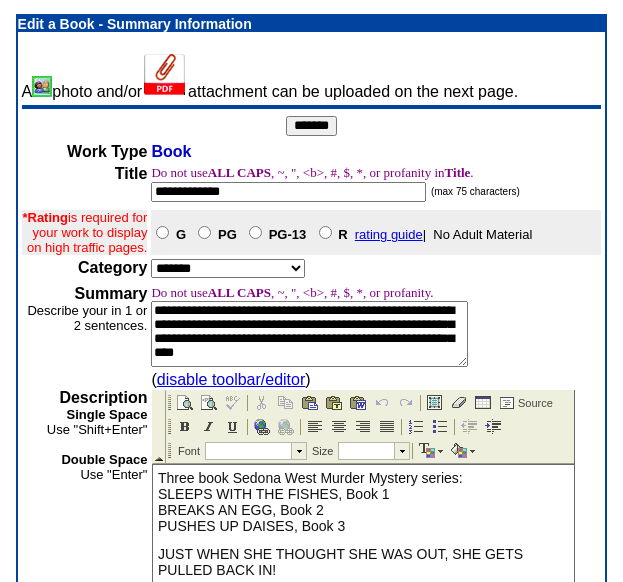 click on "*******" at bounding box center [311, 126] 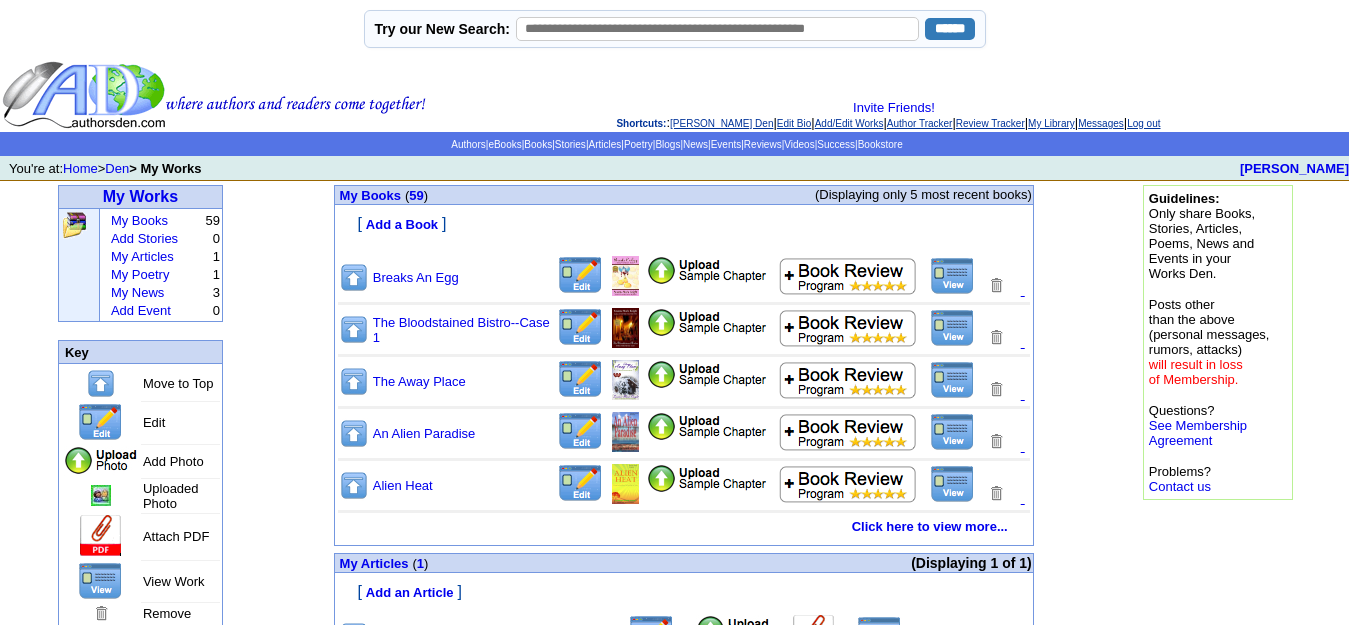 scroll, scrollTop: 0, scrollLeft: 0, axis: both 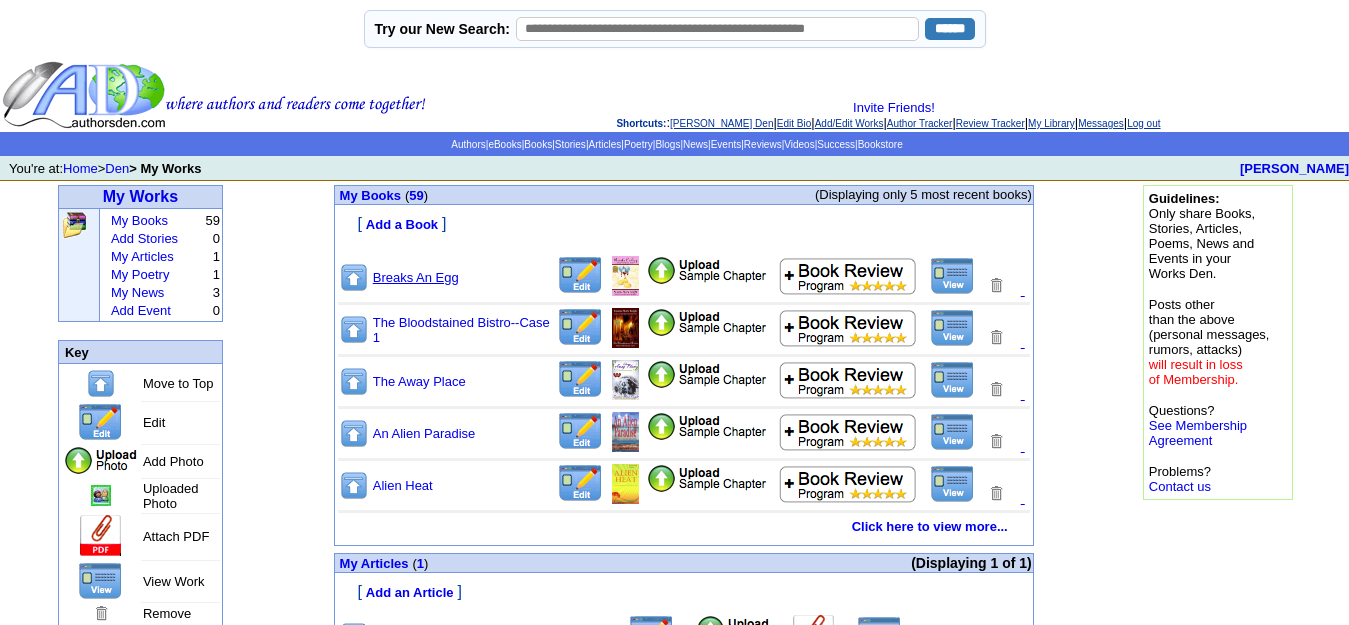 click on "Breaks An Egg" at bounding box center (416, 277) 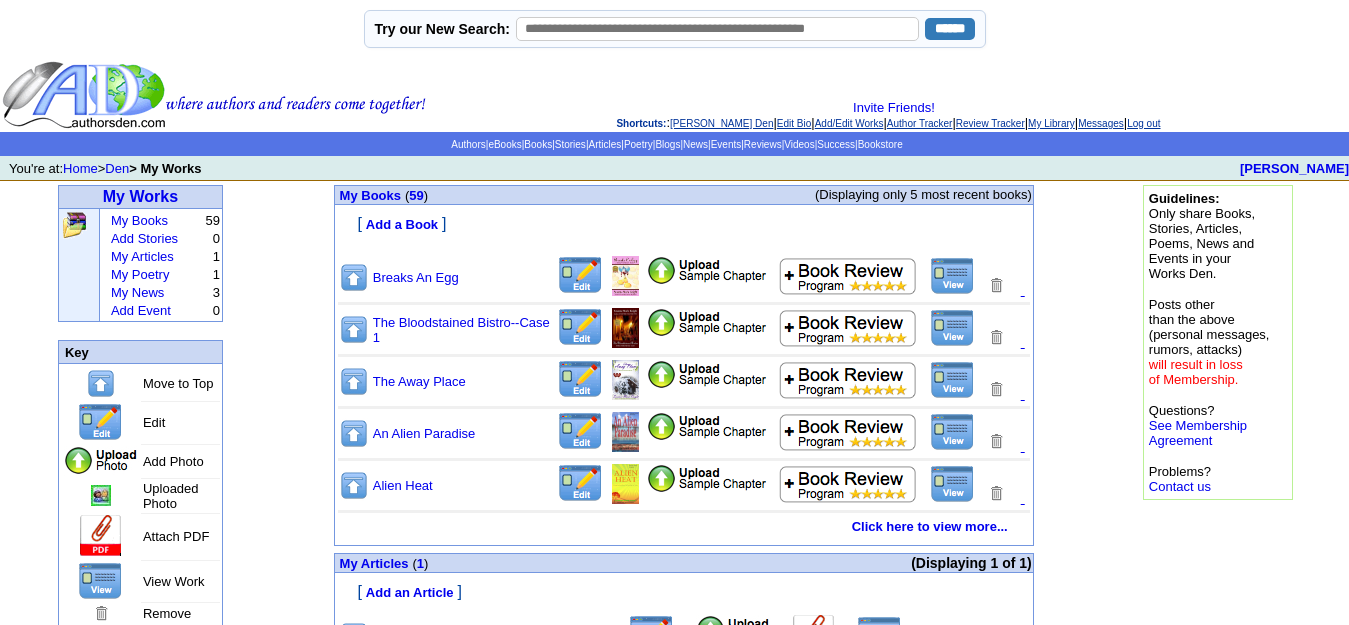 click at bounding box center [952, 276] 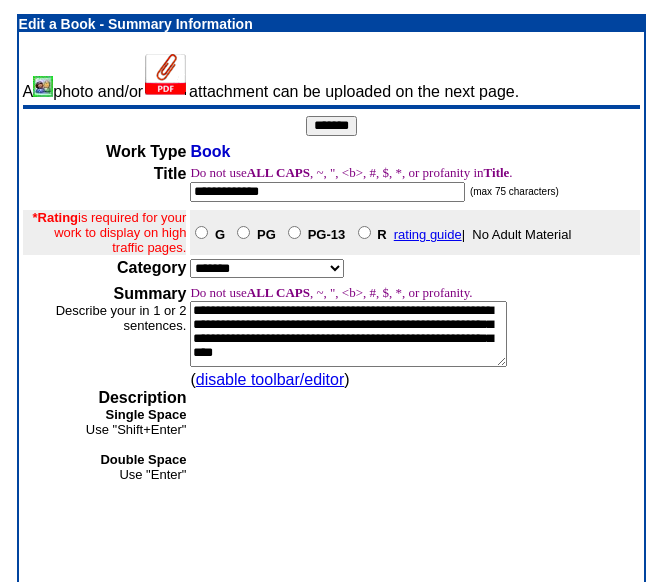 scroll, scrollTop: 0, scrollLeft: 0, axis: both 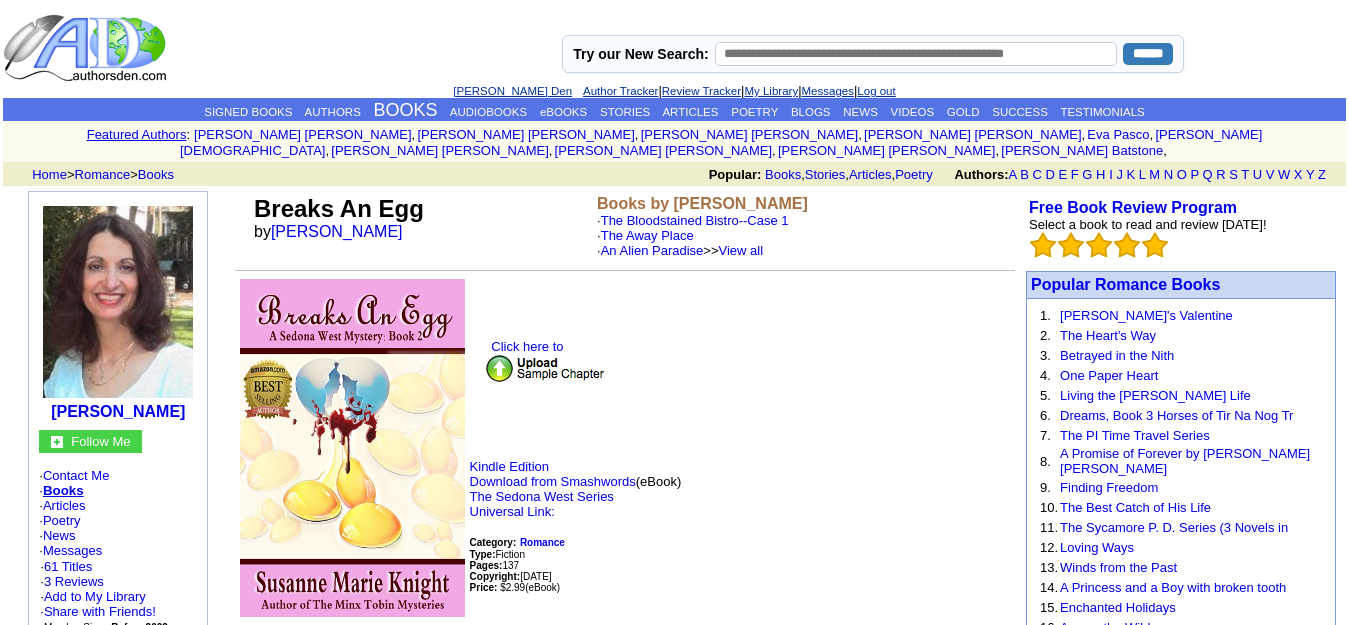 click on "Log out" at bounding box center [876, 91] 